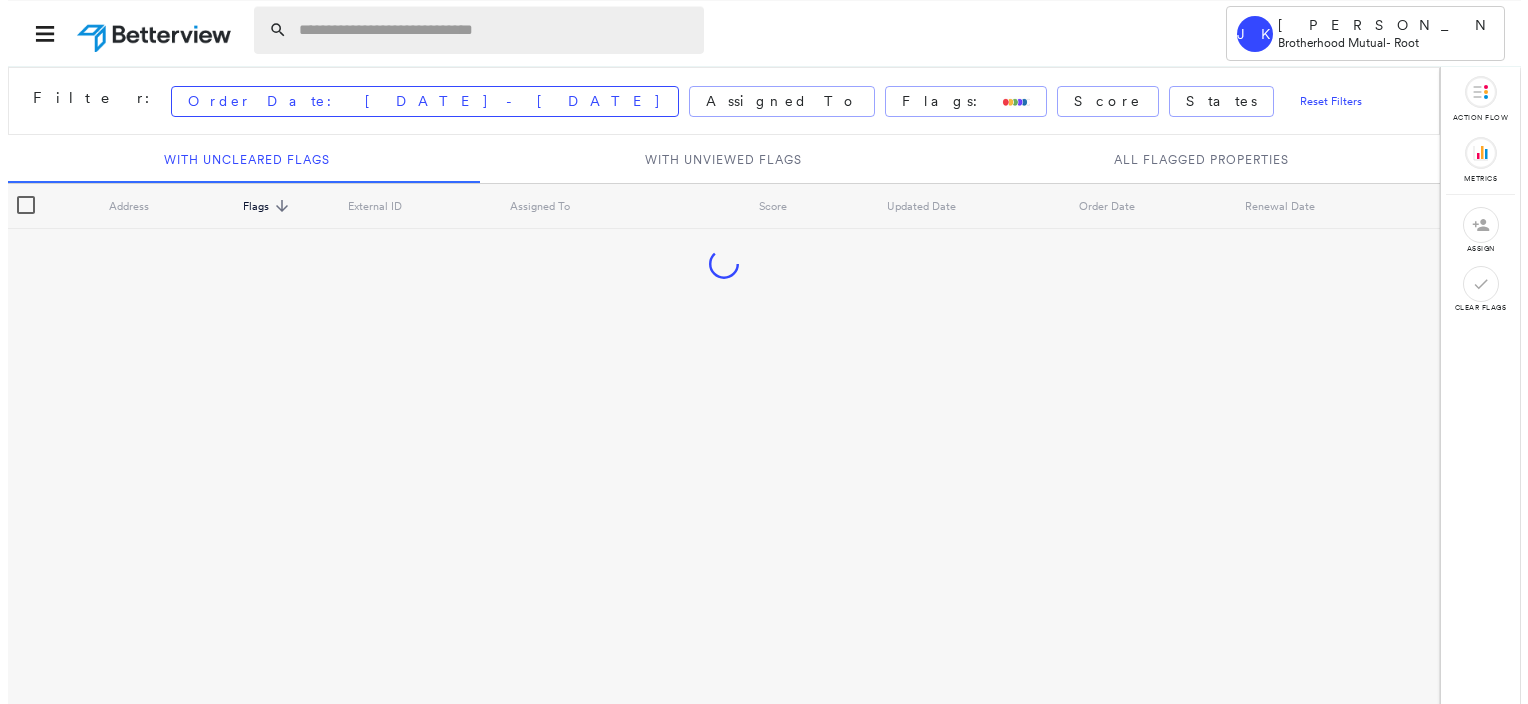 scroll, scrollTop: 0, scrollLeft: 0, axis: both 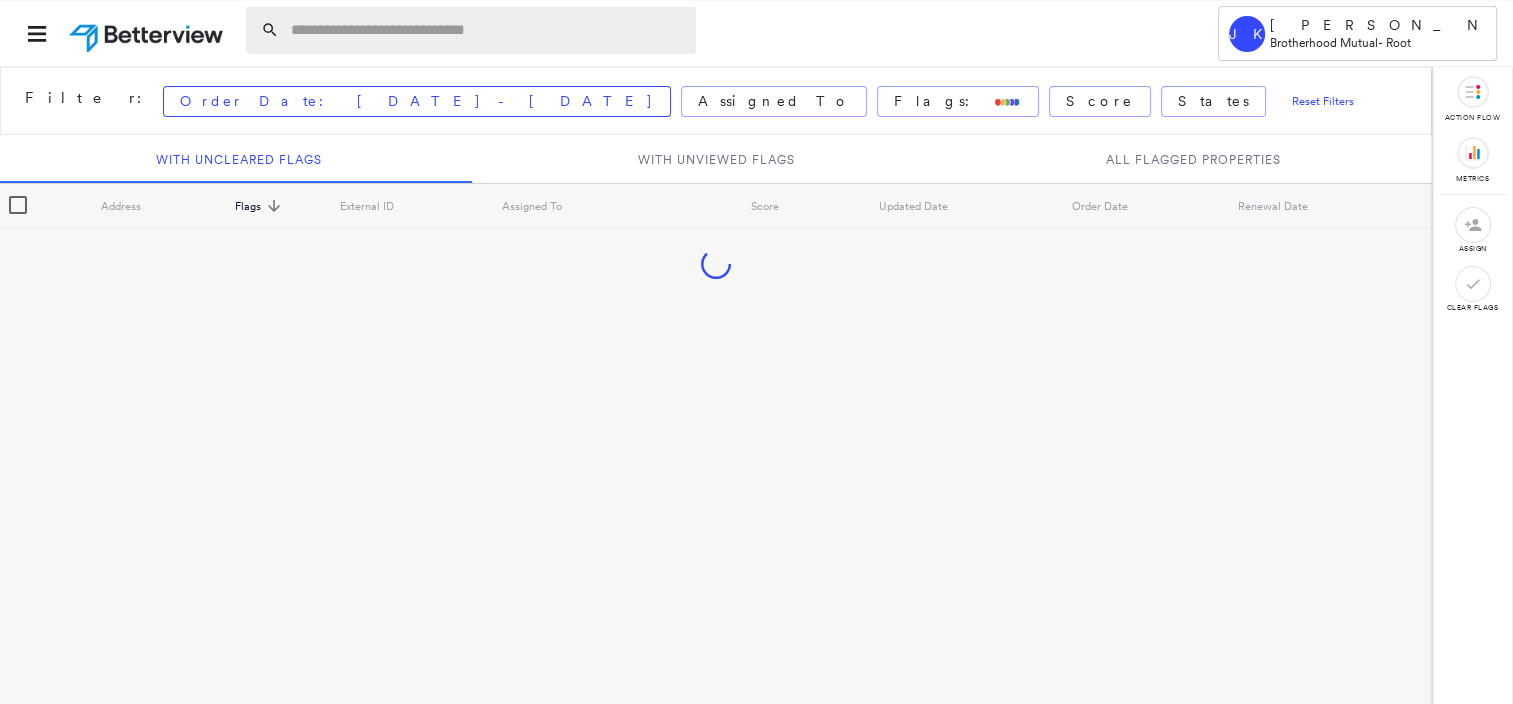 click at bounding box center (487, 30) 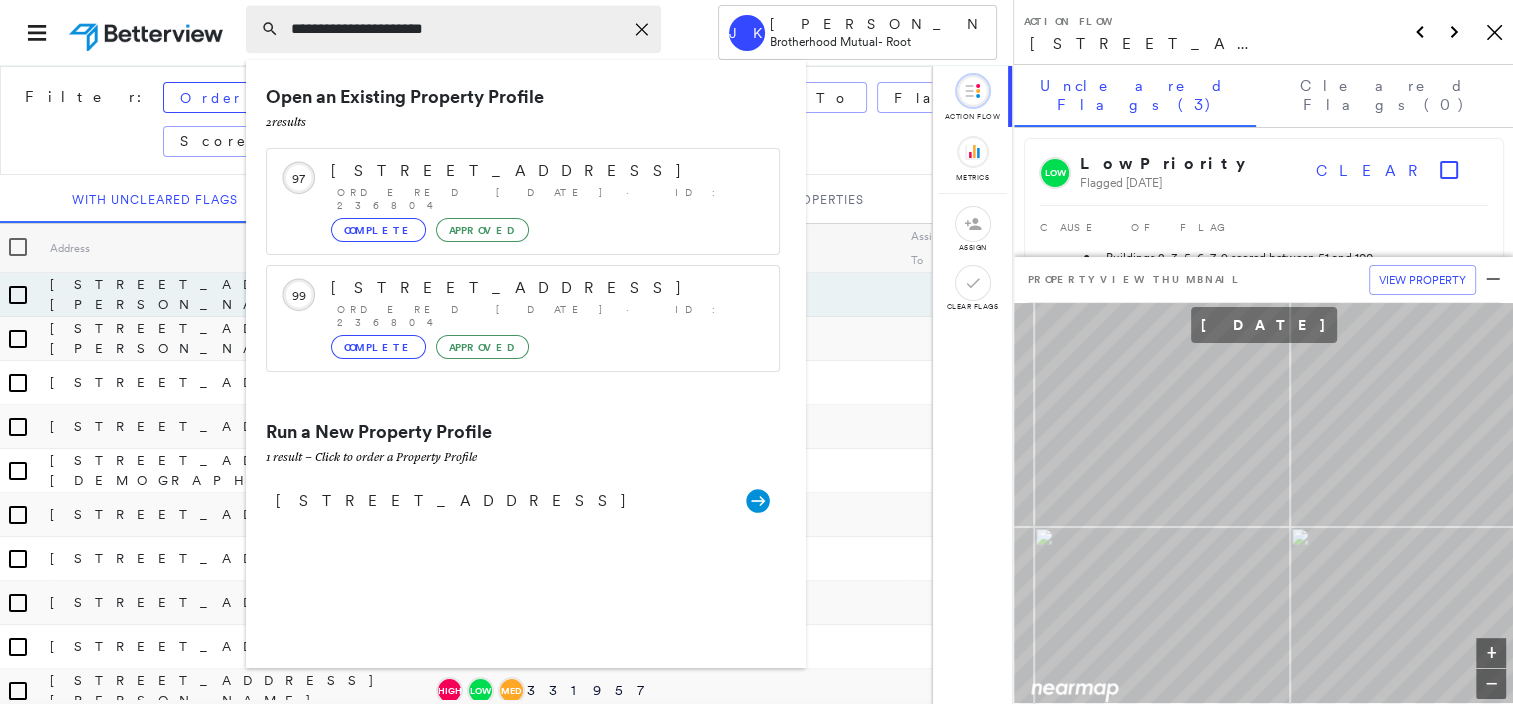 type on "**********" 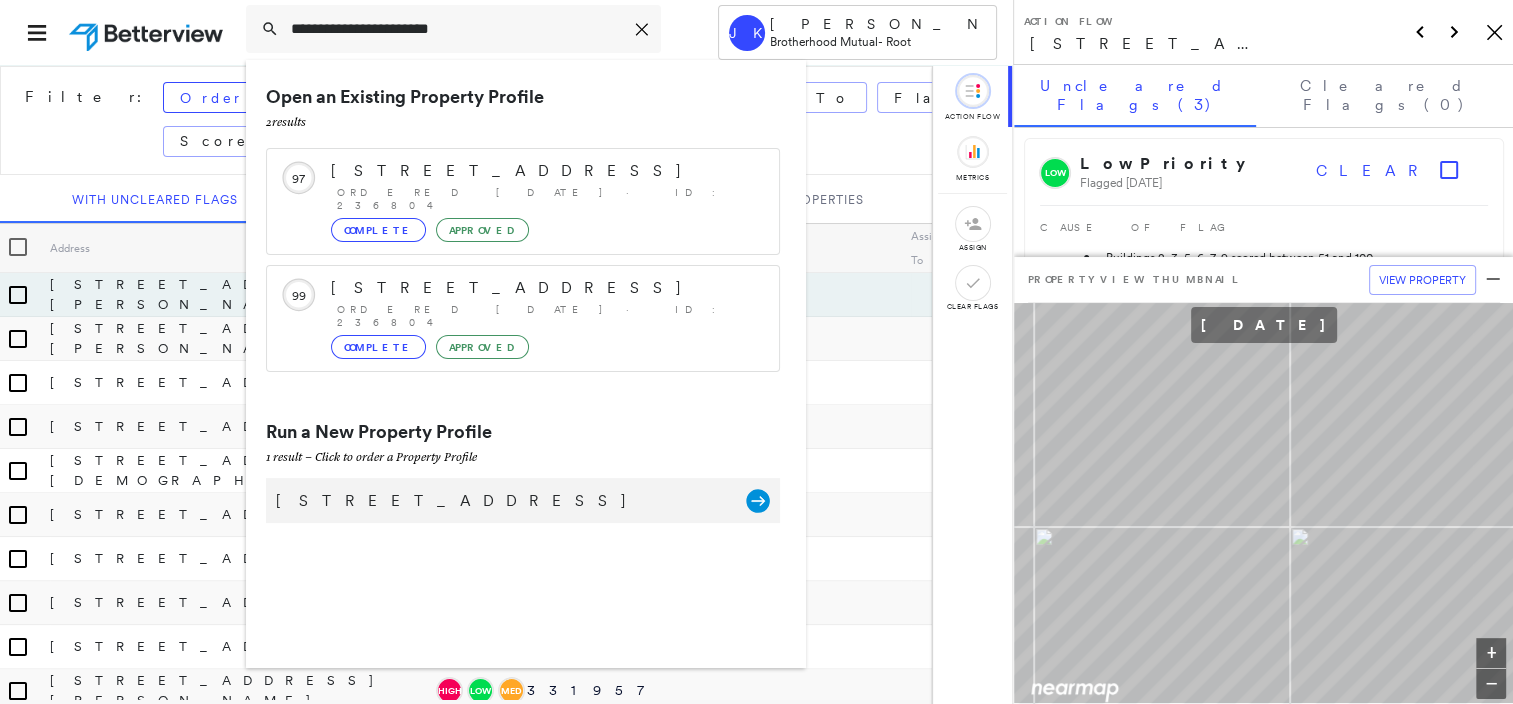 click on "[STREET_ADDRESS]" at bounding box center (501, 501) 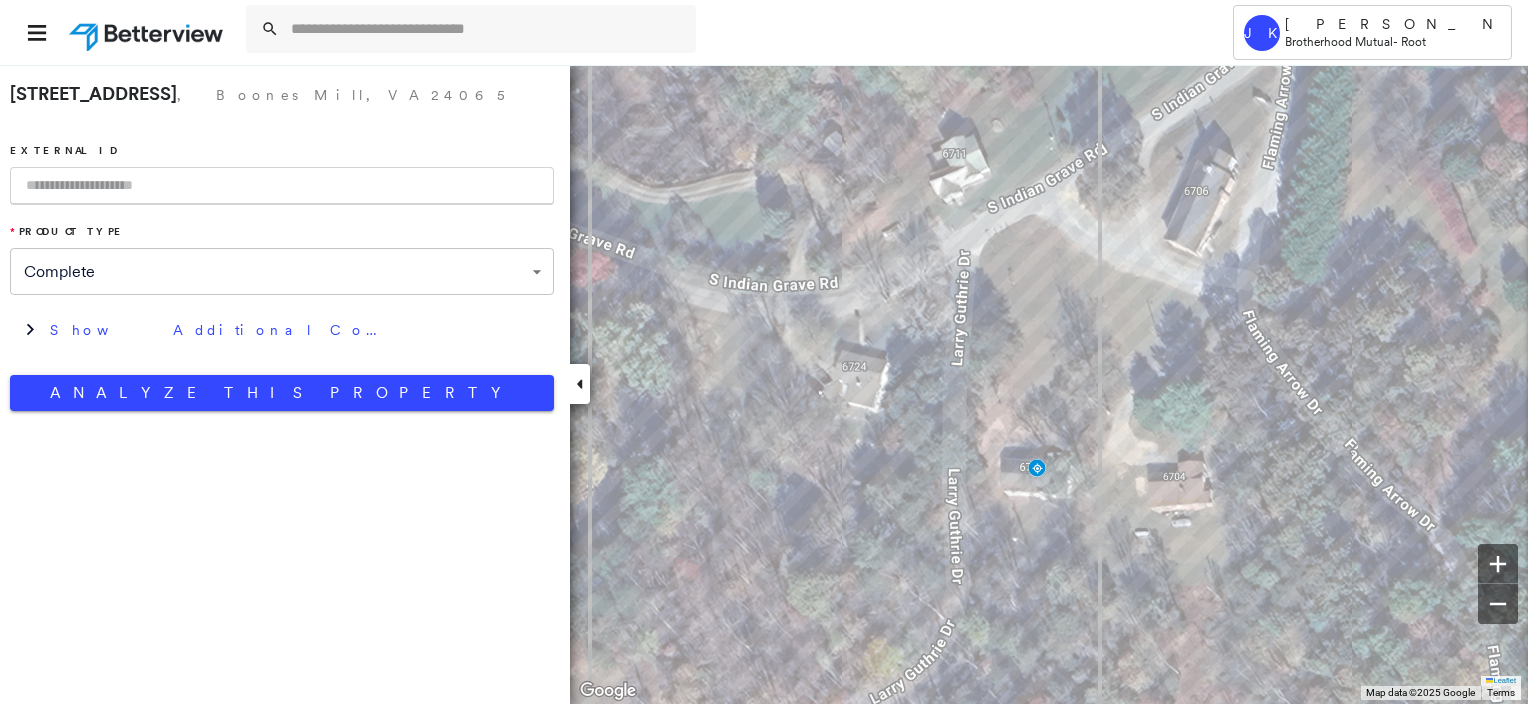 click at bounding box center (282, 186) 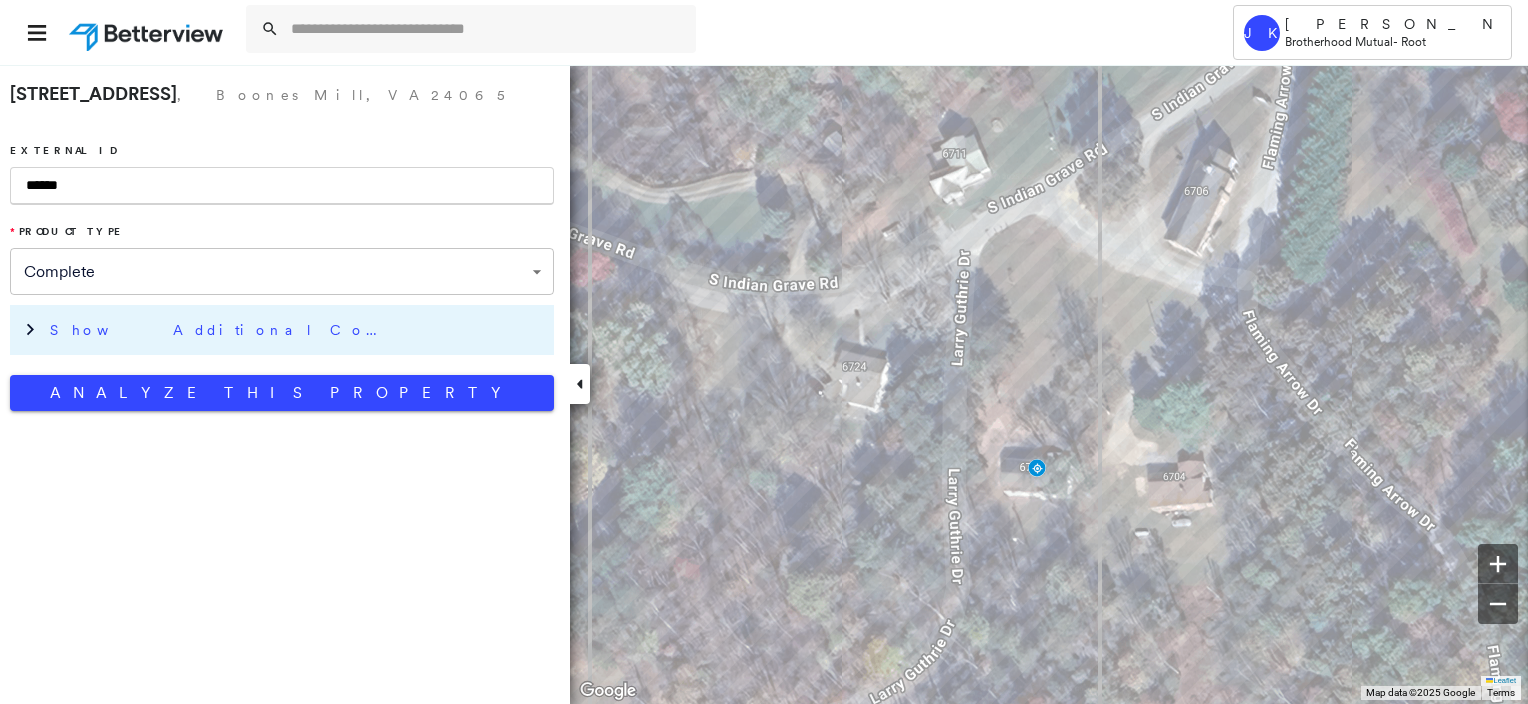 type on "******" 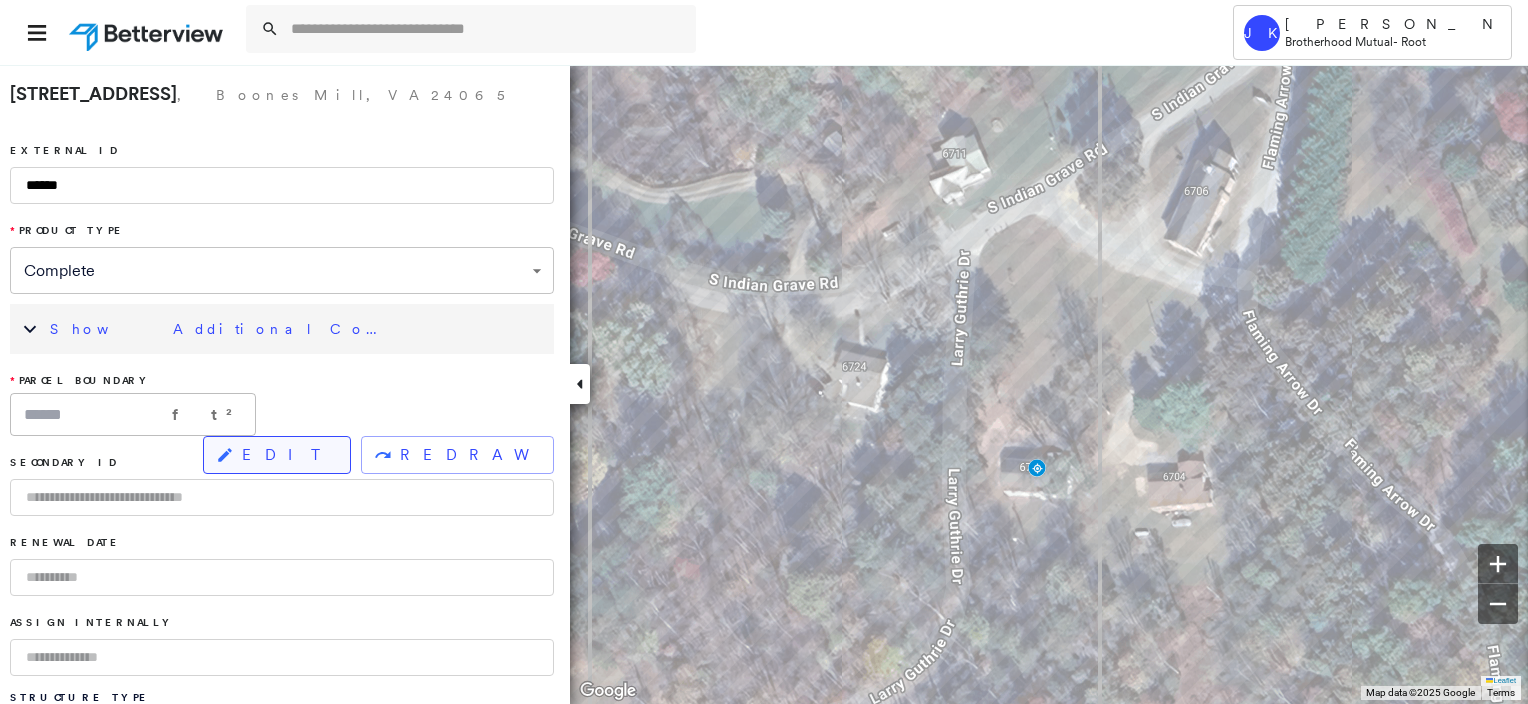 click on "EDIT" at bounding box center (288, 455) 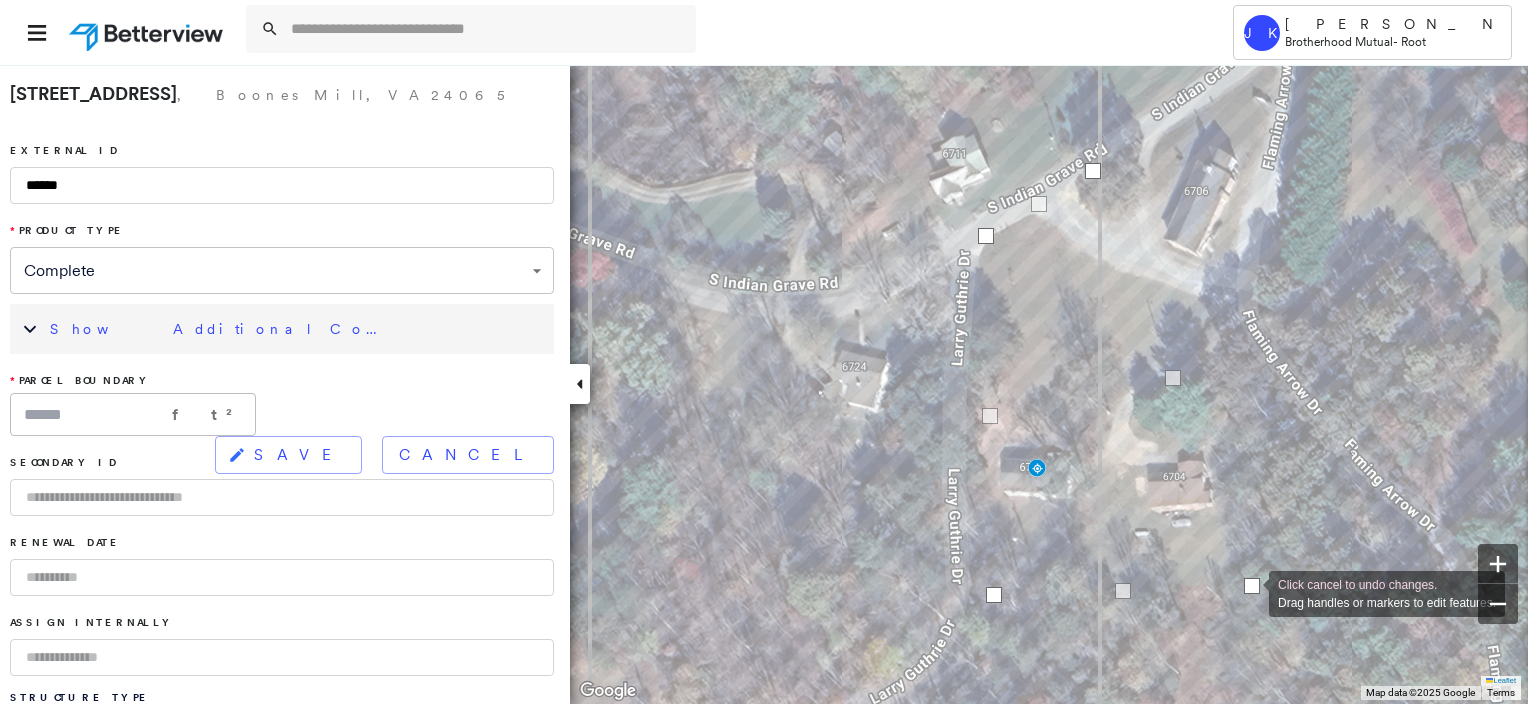 drag, startPoint x: 1112, startPoint y: 596, endPoint x: 1249, endPoint y: 592, distance: 137.05838 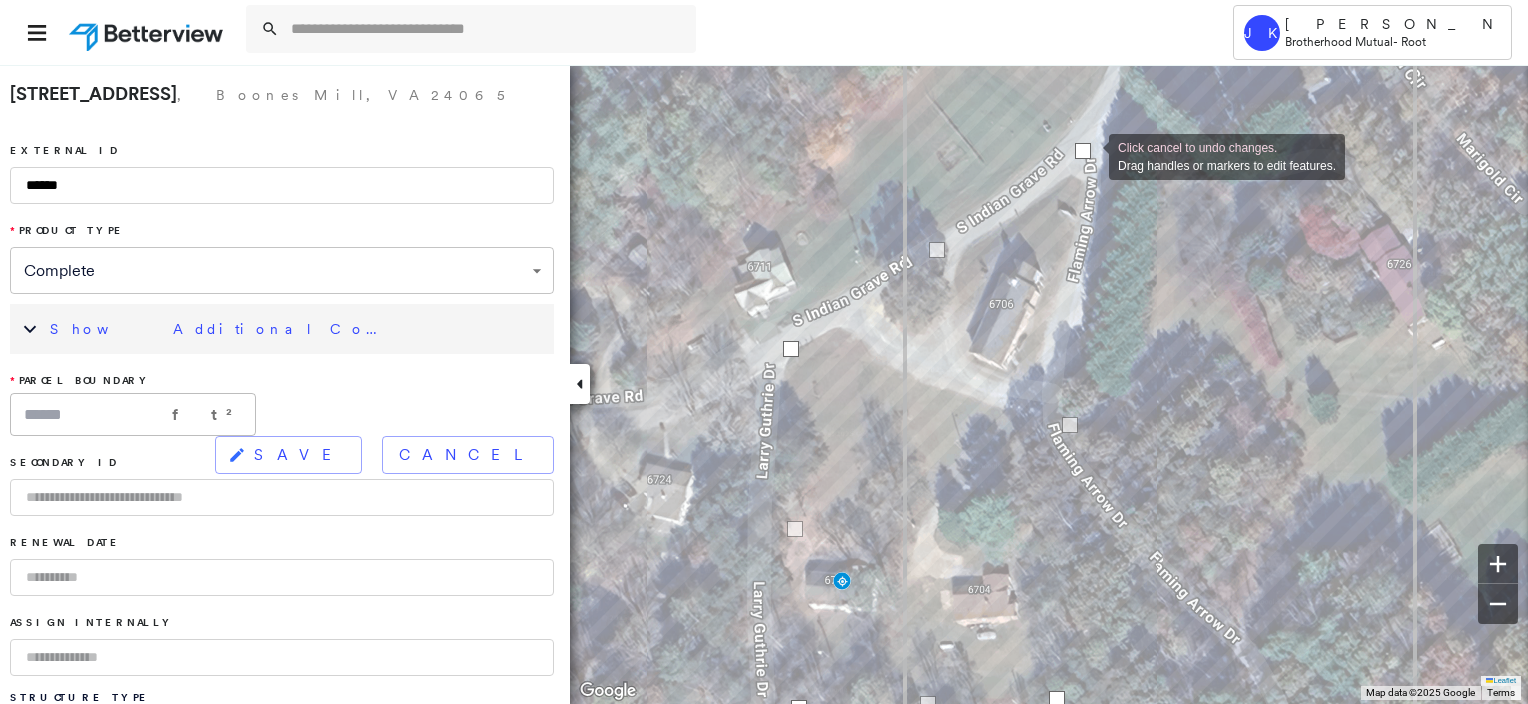 drag, startPoint x: 904, startPoint y: 288, endPoint x: 1089, endPoint y: 155, distance: 227.84644 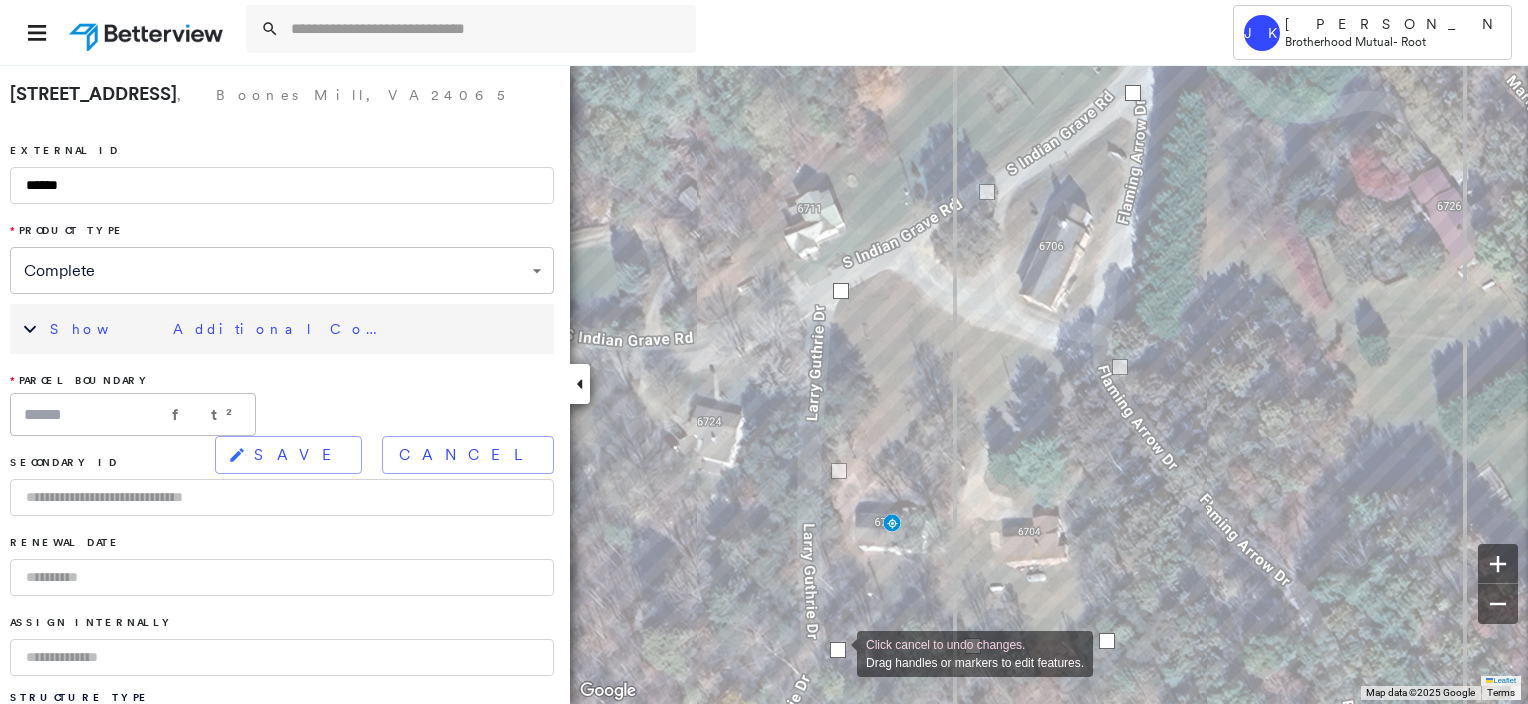 drag, startPoint x: 848, startPoint y: 652, endPoint x: 837, endPoint y: 652, distance: 11 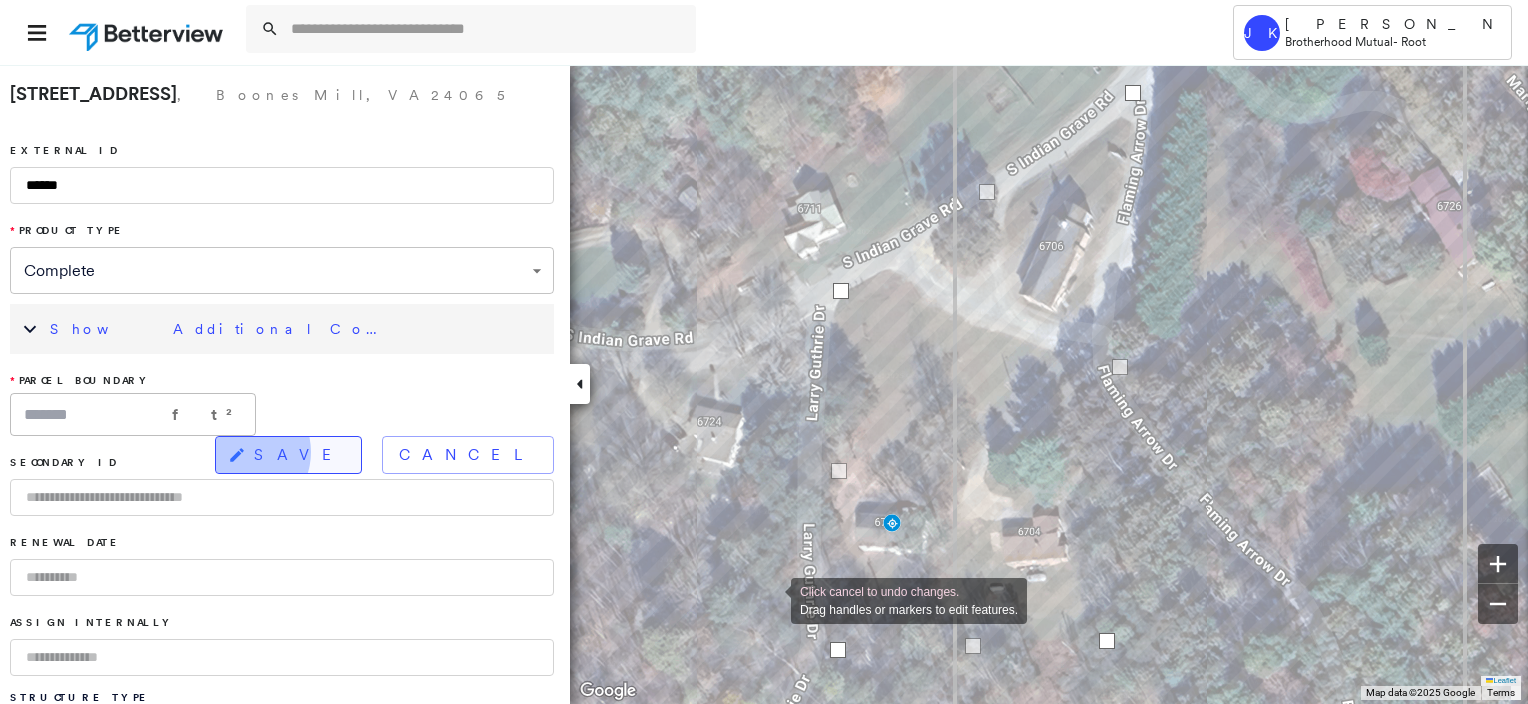 click 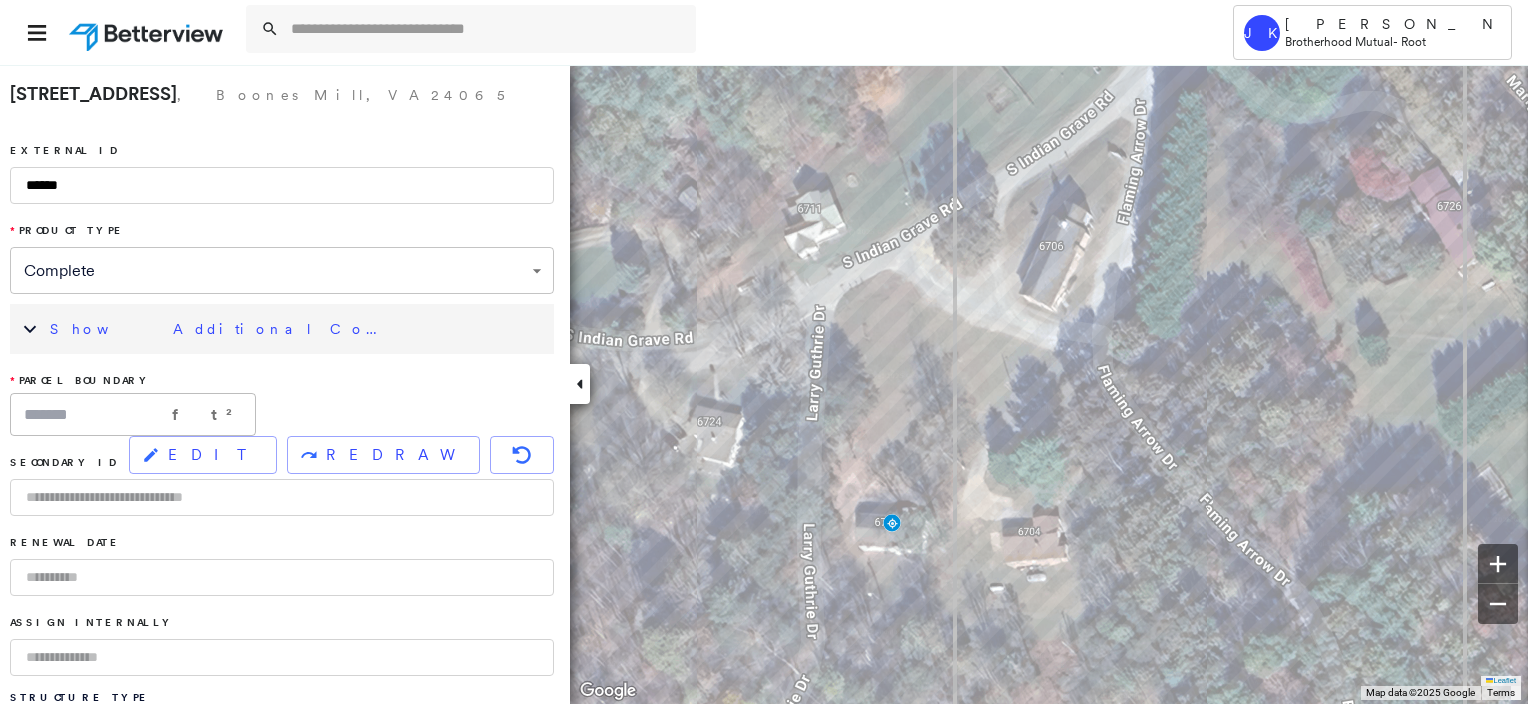 click on "Show Additional Company Data" at bounding box center (297, 329) 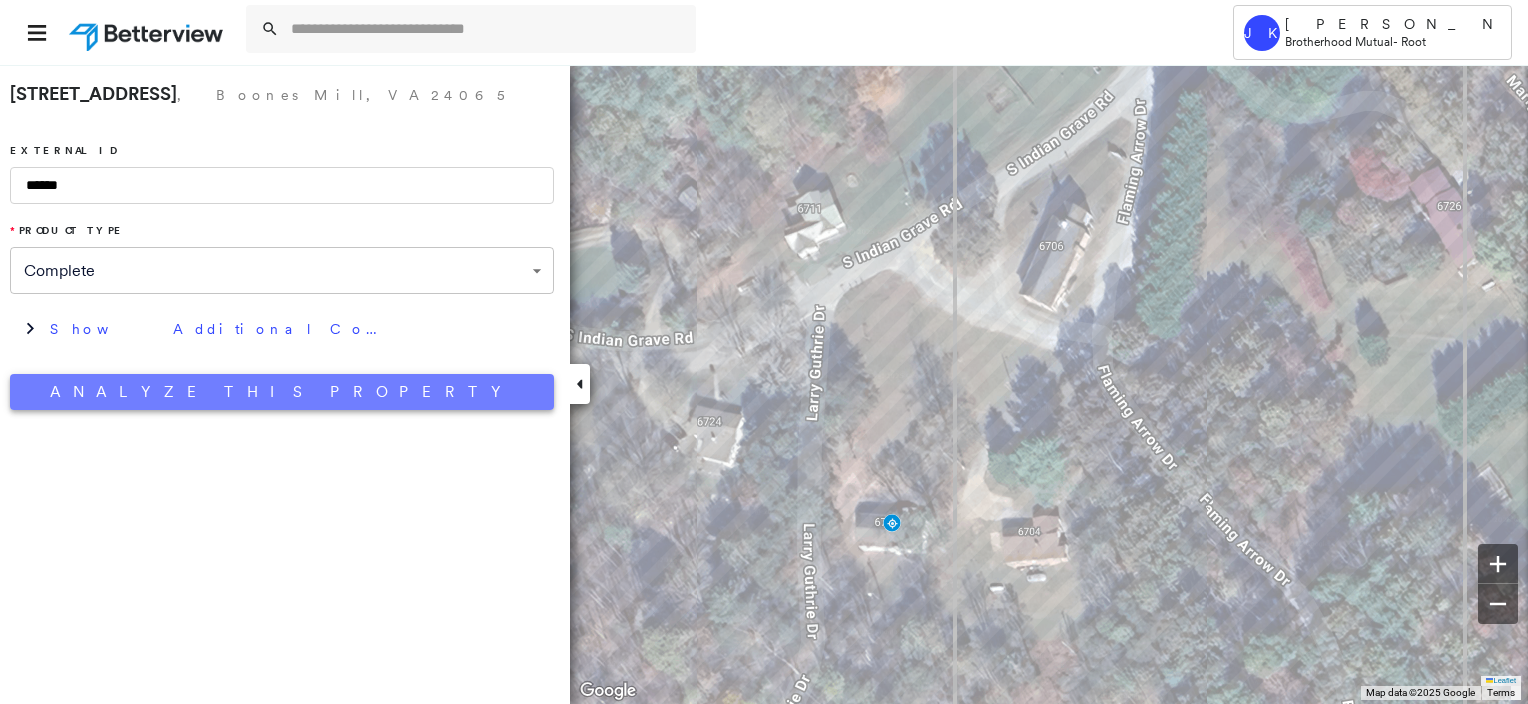 click on "Analyze This Property" at bounding box center (282, 392) 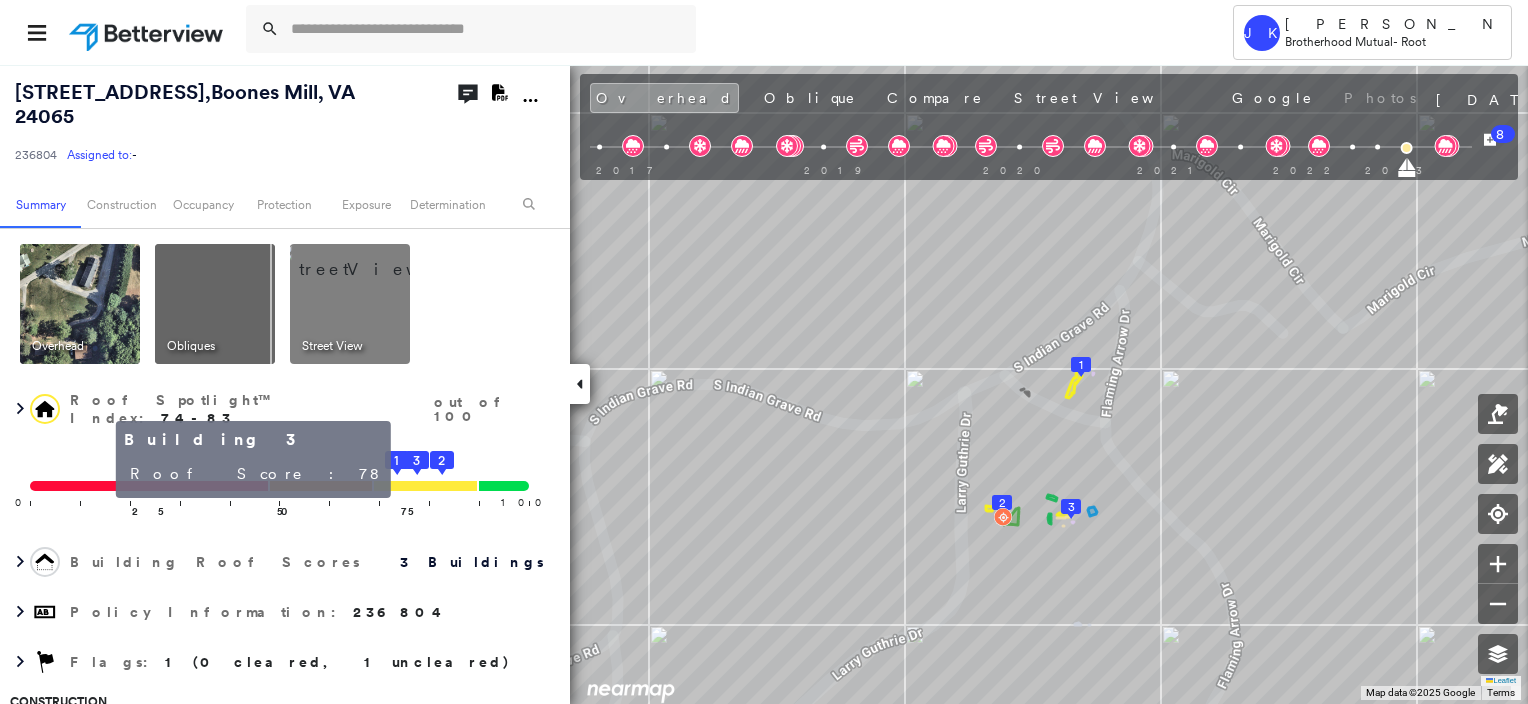 click on "Building 3 Roof Score: 78" at bounding box center [259, 459] 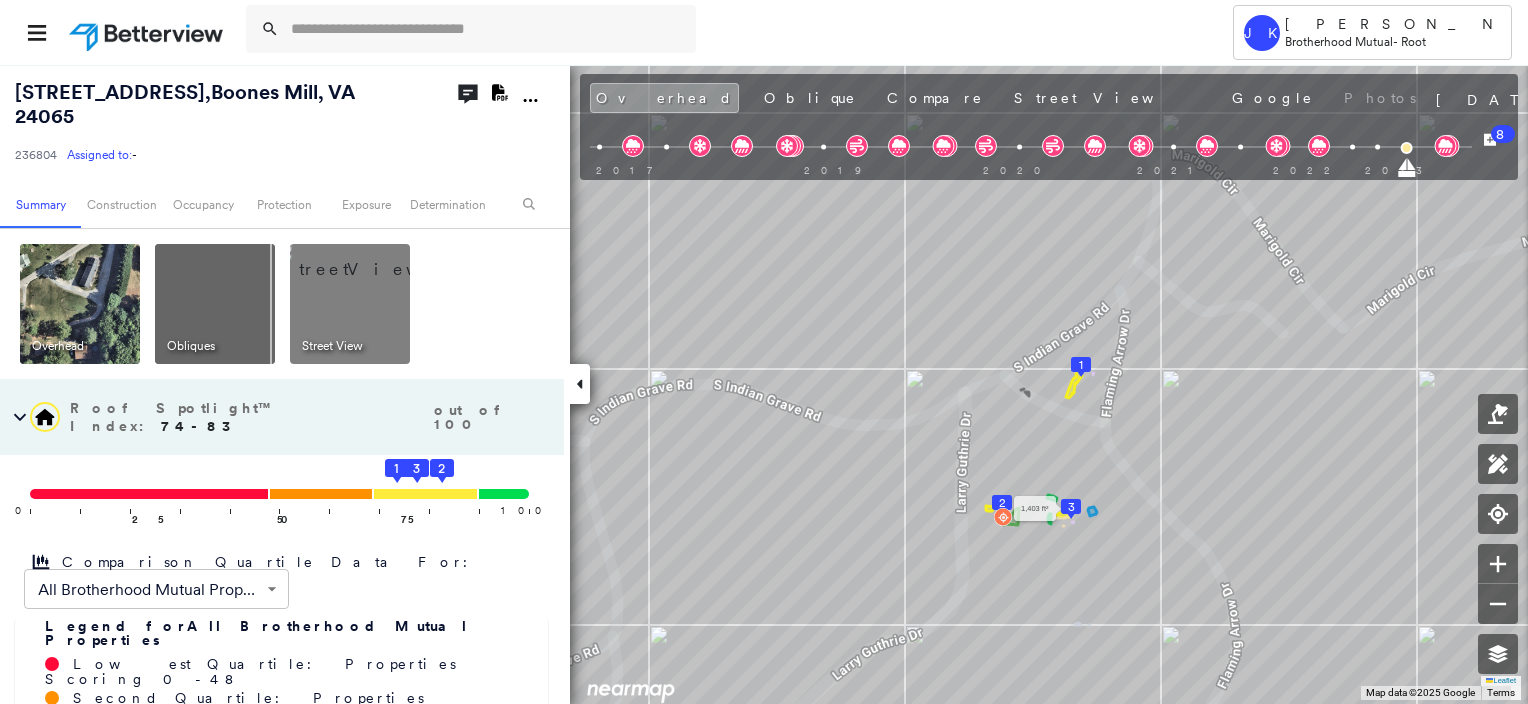 click on "3" at bounding box center (1071, 507) 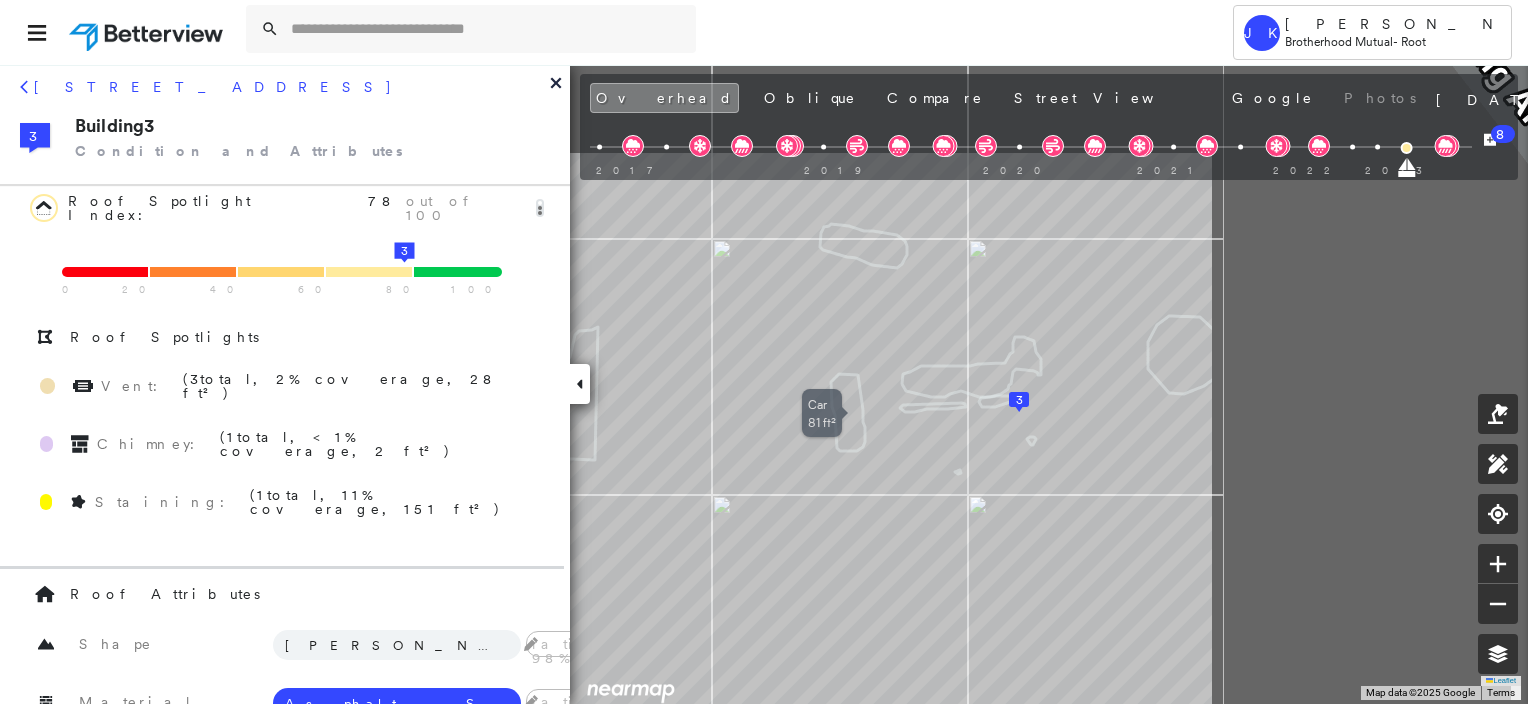 drag, startPoint x: 984, startPoint y: 272, endPoint x: 547, endPoint y: 408, distance: 457.67346 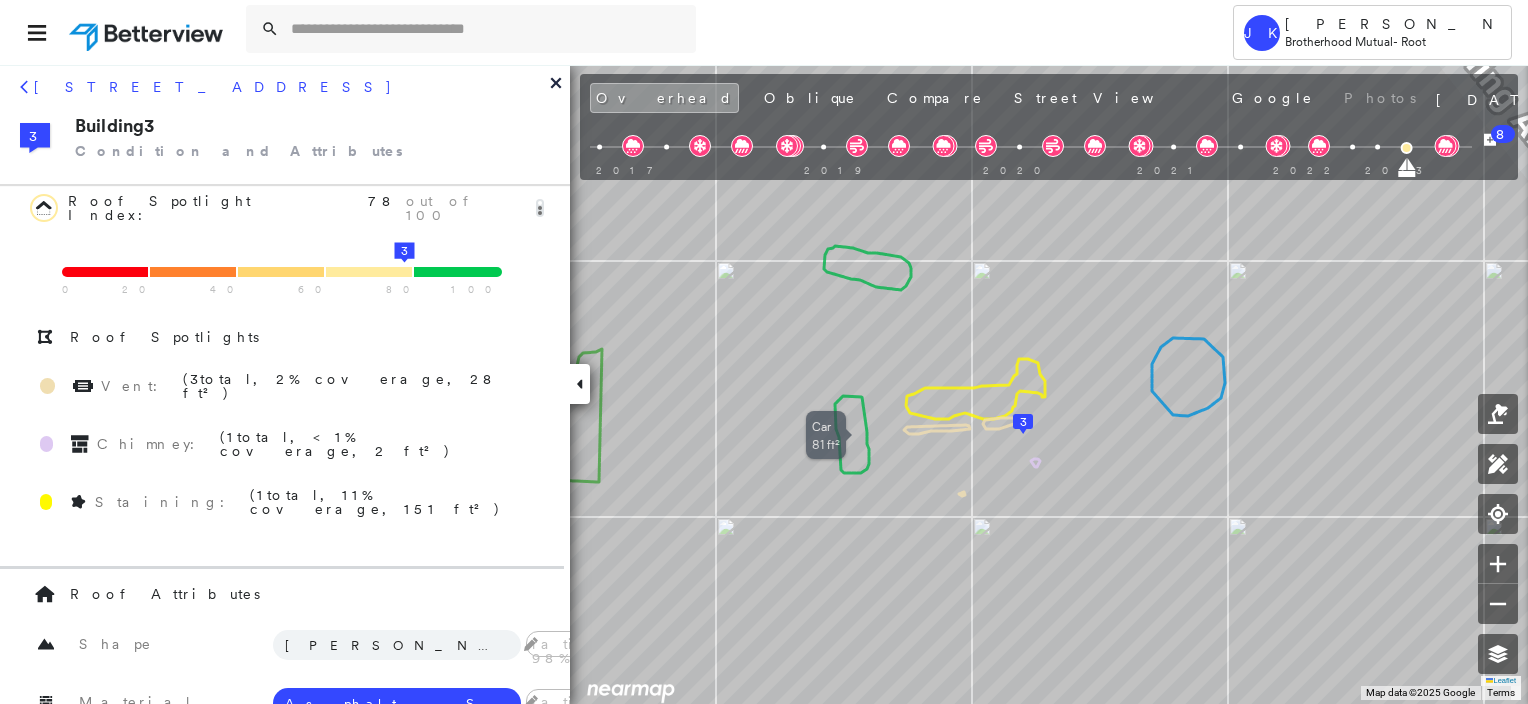 click on "Tower JK [PERSON_NAME] Brotherhood Mutual  -   Root [STREET_ADDRESS] 236804 Assigned to:  - Assigned to:  - 236804 Assigned to:  - Open Comments Download PDF Report Summary Construction Occupancy Protection Exposure Determination Overhead Obliques Street View Roof Spotlight™ Index :  74-83 out of 100 0 100 25 50 75 1 3 2 Comparison Quartile Data For: All Brotherhood Mutual Properties ****** ​ Legend for  All Brotherhood Mutual Properties Lowest Quartile: Properties Scoring 0 -  48 Second Quartile: Properties Scoring  49  -   69 Third Quartile: Properties Scoring  70  -   90 Highest Quartile: Properties Scoring  91  - 100 RSI unavailable Building Roof Scores 3 Buildings Policy Information :  236804 Flags :  1 (0 cleared, 1 uncleared) Construction Roof Spotlights :  Staining, Overhang, Chimney, Vent Property Features :  Car, Water Hazard, Trampoline, Disintegrated Pavement Roof Size & Shape :  3 buildings  BuildZoom - Building Permit Data and Analysis Occupancy Place Detail" at bounding box center (764, 352) 